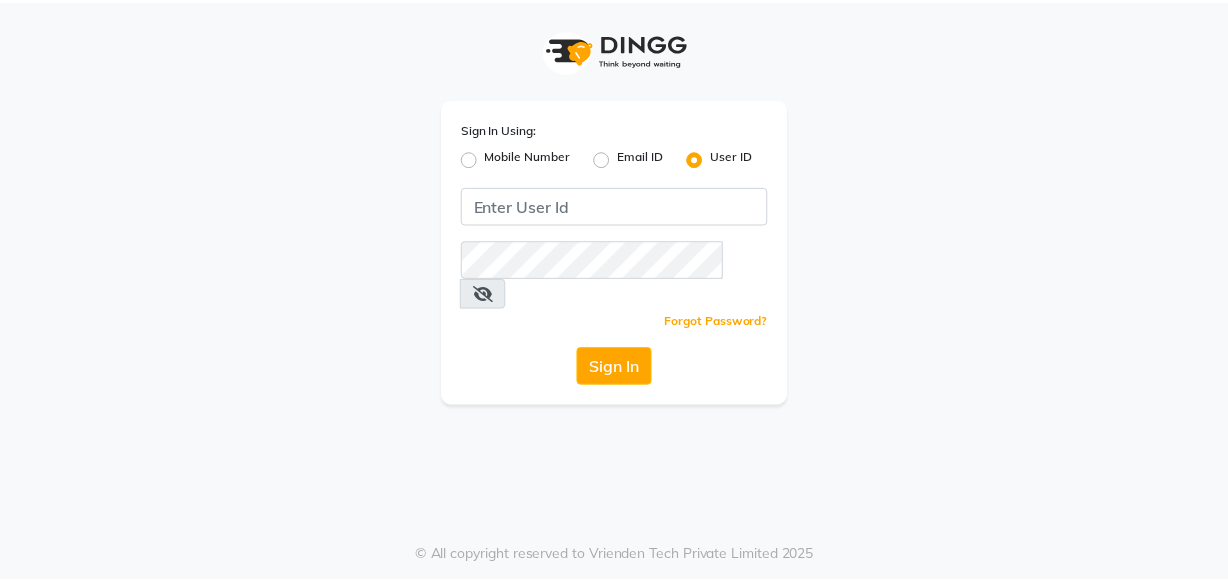 scroll, scrollTop: 0, scrollLeft: 0, axis: both 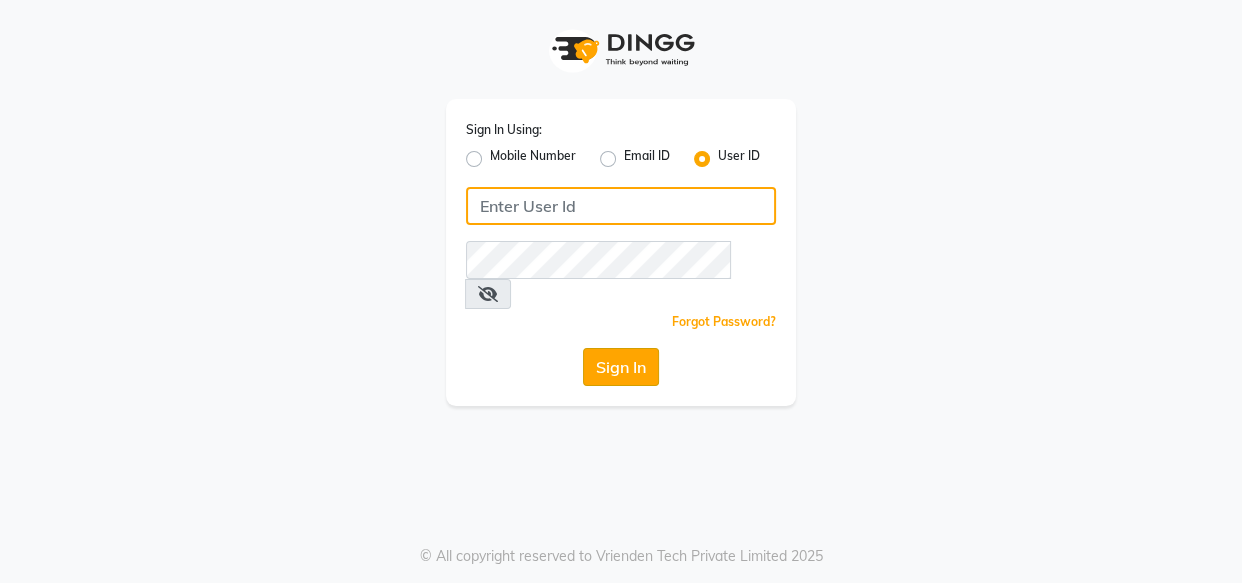type on "invoke" 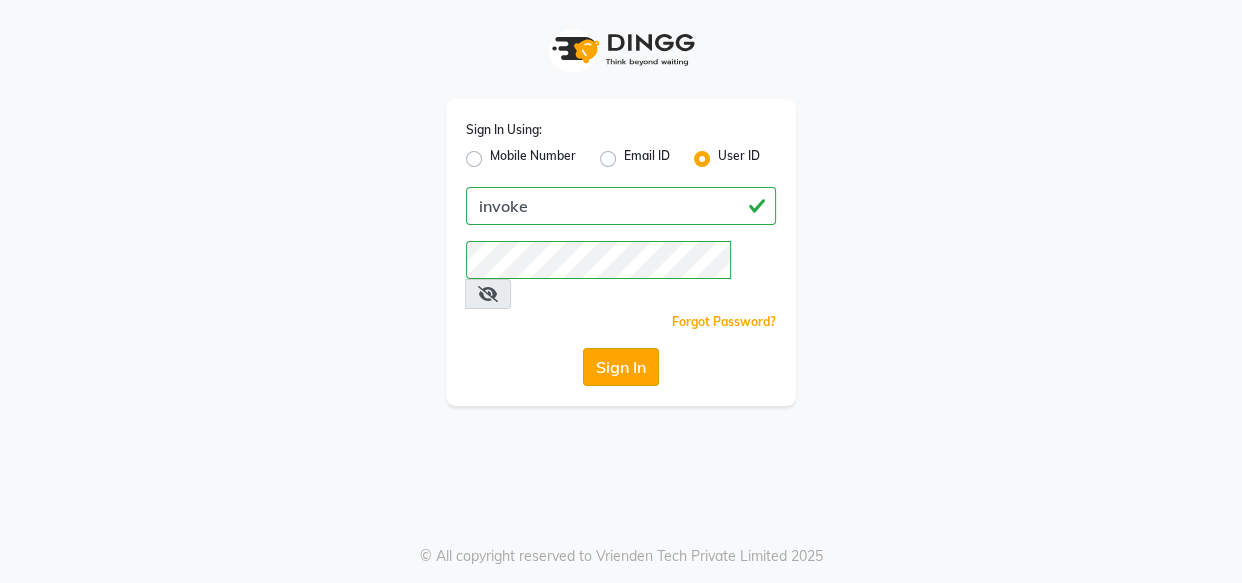 click on "Sign In" 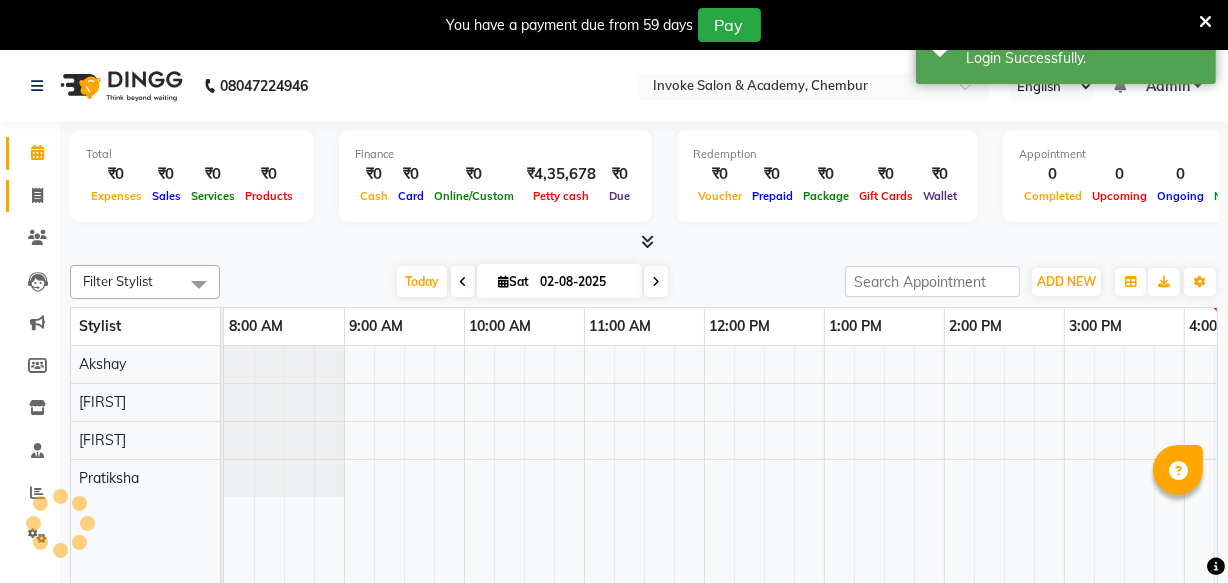 scroll, scrollTop: 0, scrollLeft: 0, axis: both 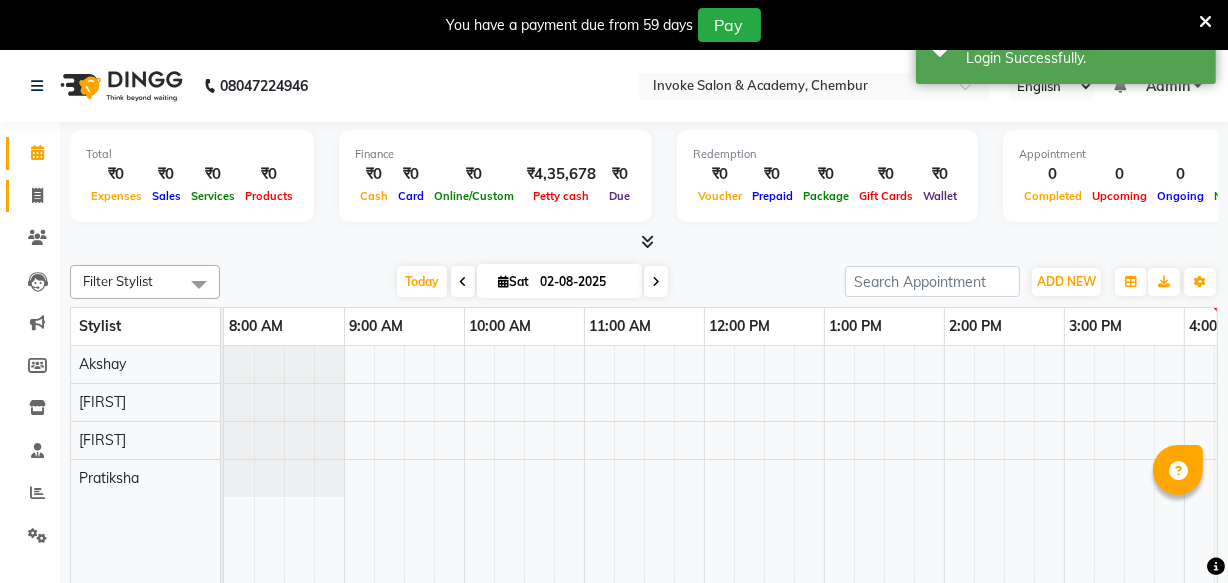 drag, startPoint x: 30, startPoint y: 182, endPoint x: 41, endPoint y: 192, distance: 14.866069 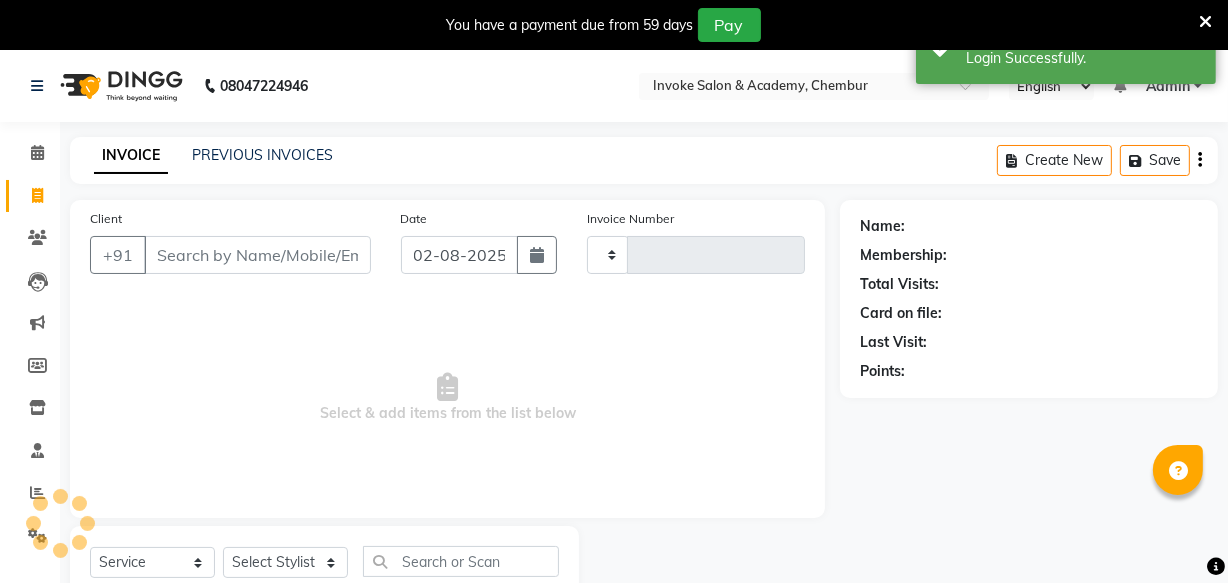 click on "Client" at bounding box center [257, 255] 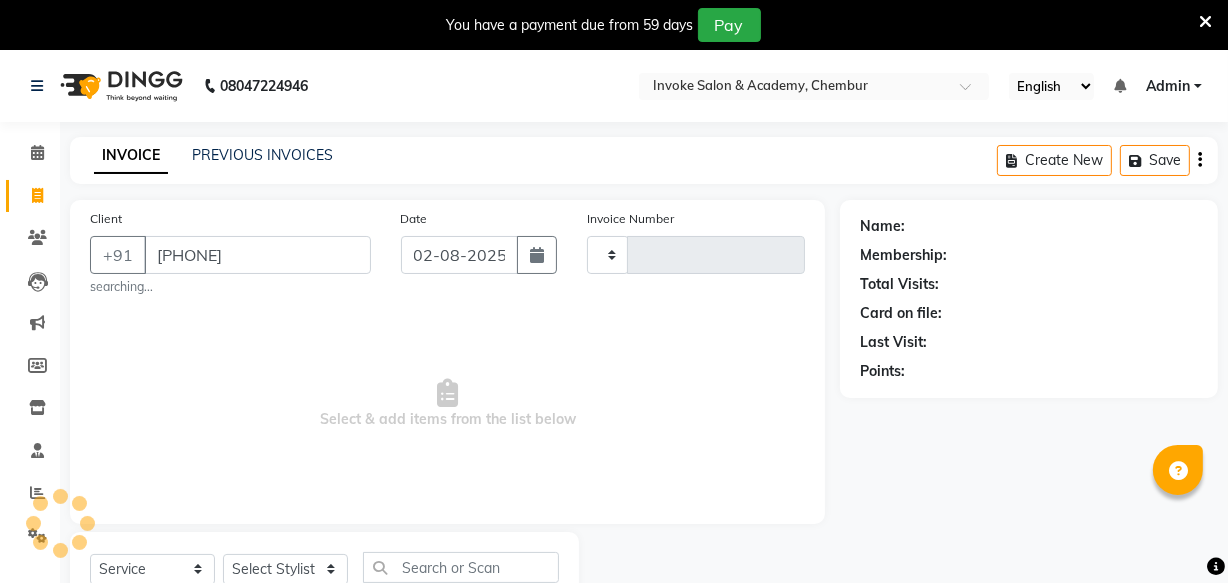 type on "[PHONE]" 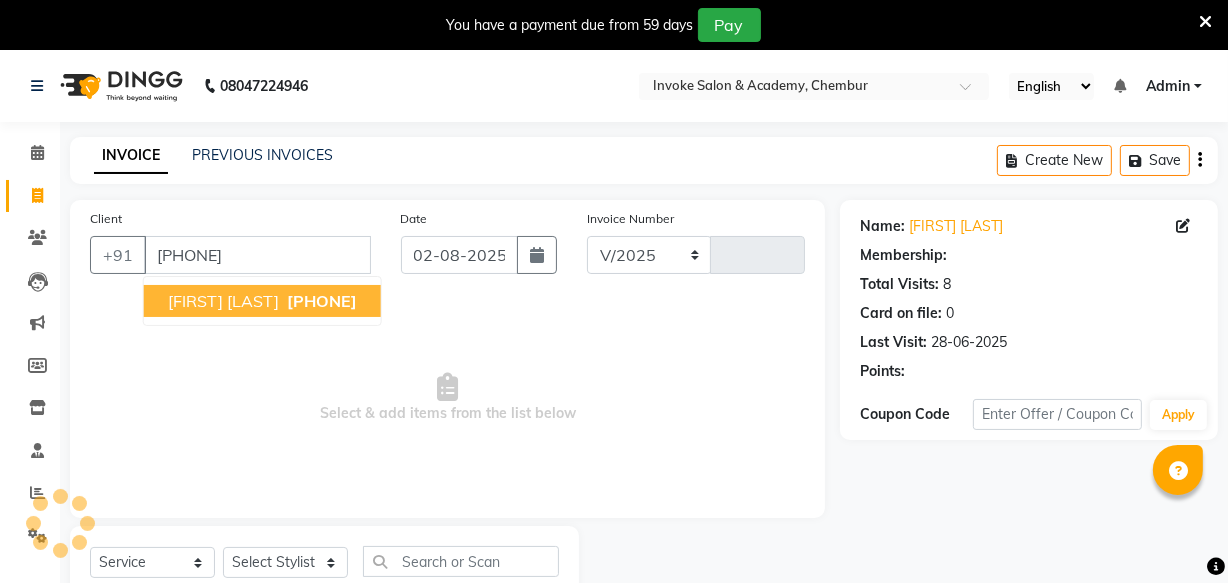select on "5499" 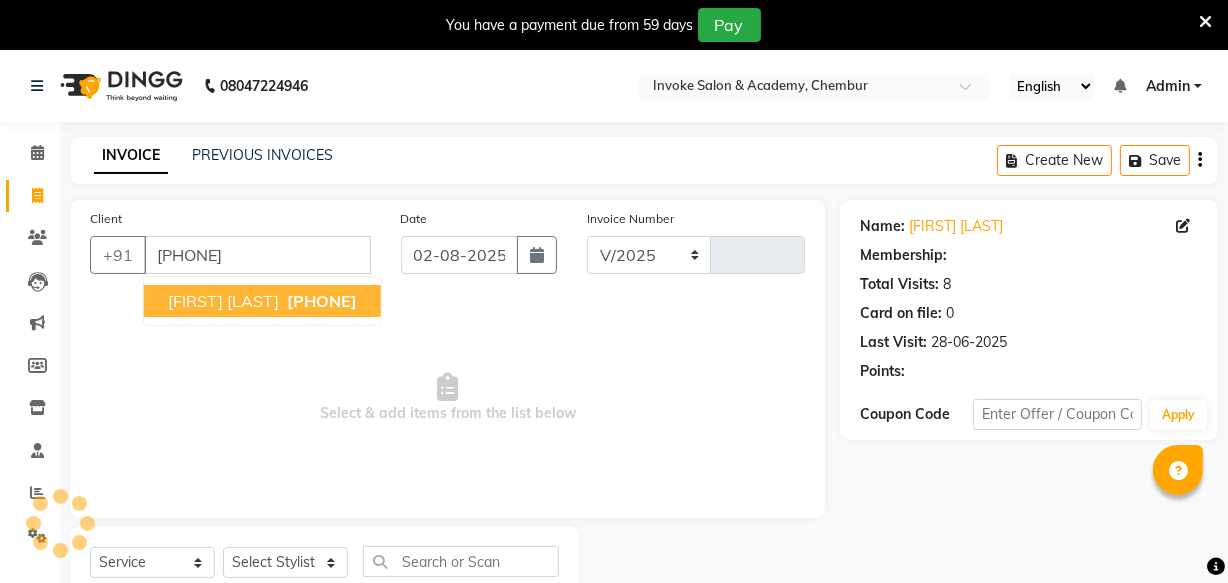 type on "0250" 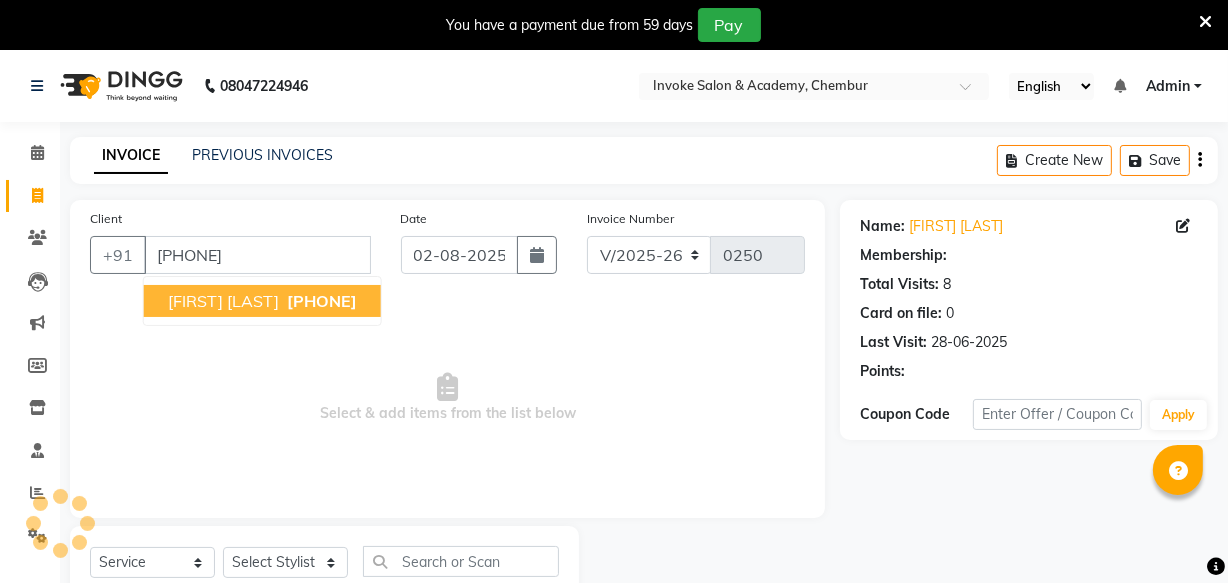 select on "1: Object" 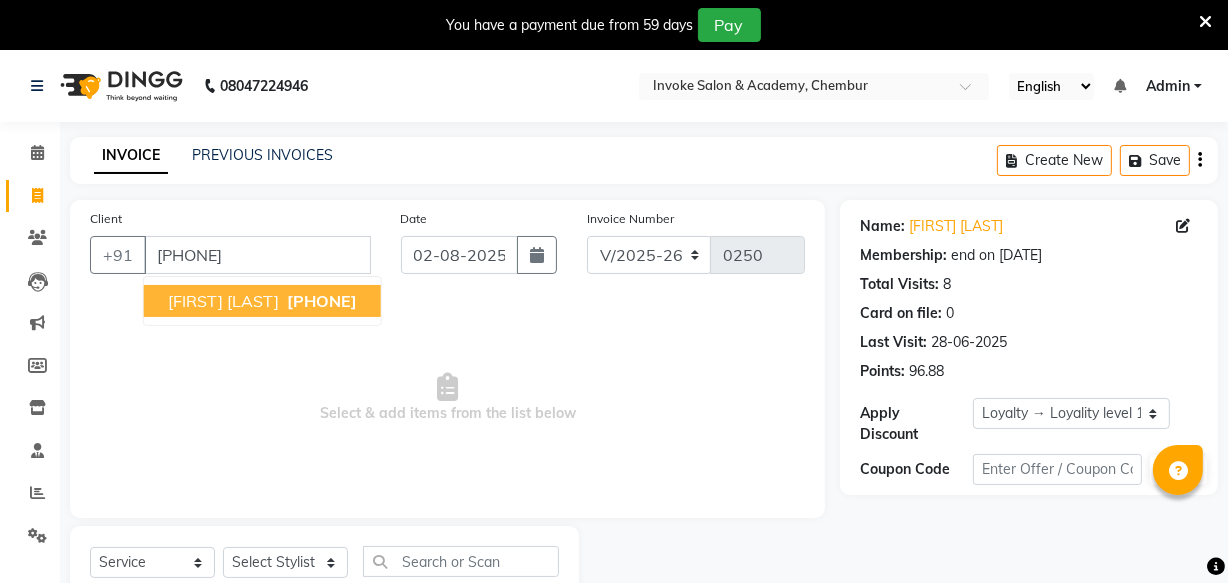 click on "[FIRST] [LAST]   [PHONE]" at bounding box center (262, 301) 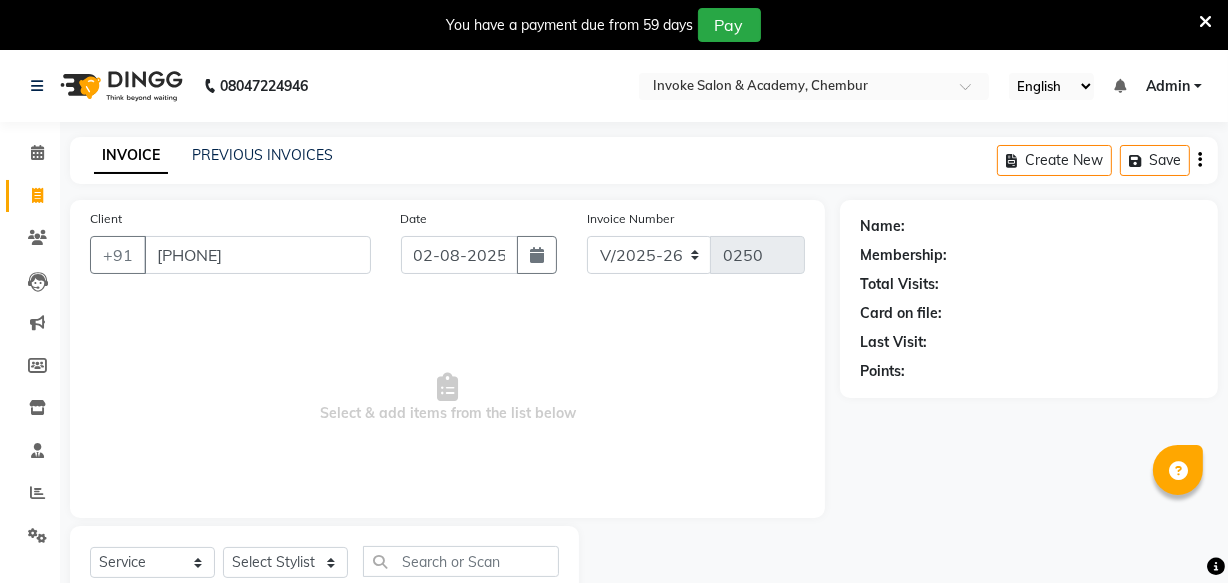 select on "1: Object" 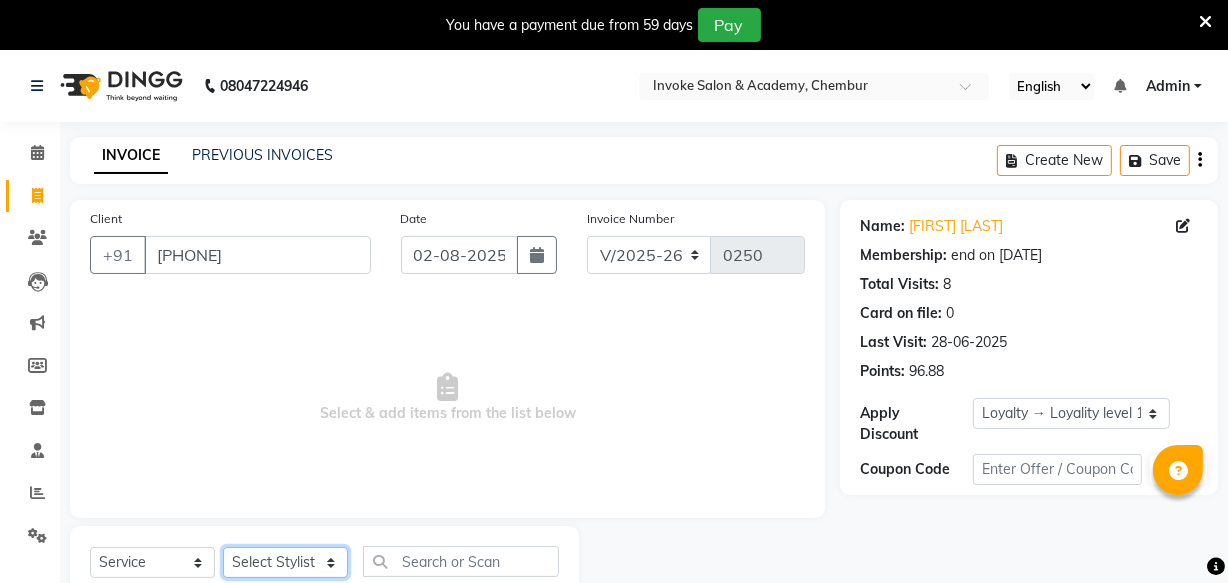 click on "Select Stylist [FIRST]  [FIRST] [FIRST] [FIRST]" 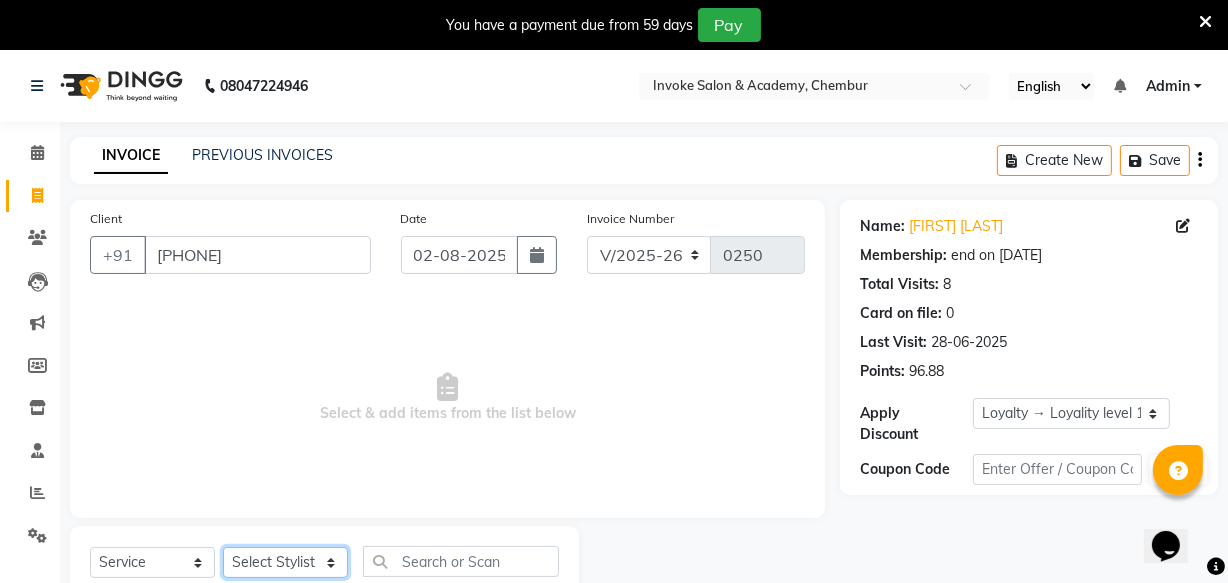 scroll, scrollTop: 0, scrollLeft: 0, axis: both 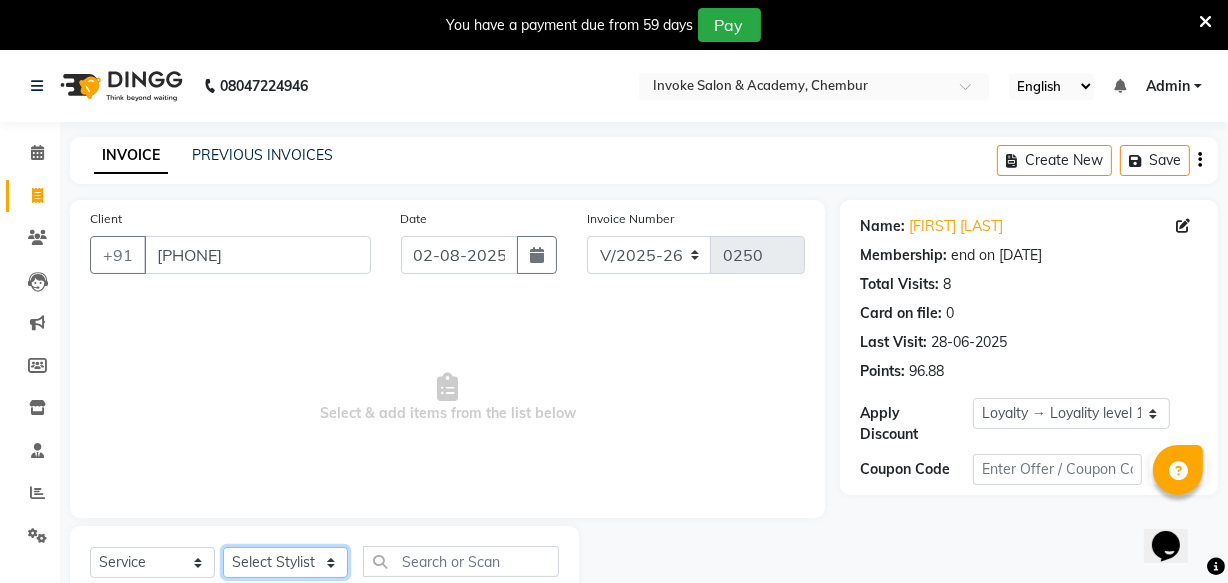 select on "38106" 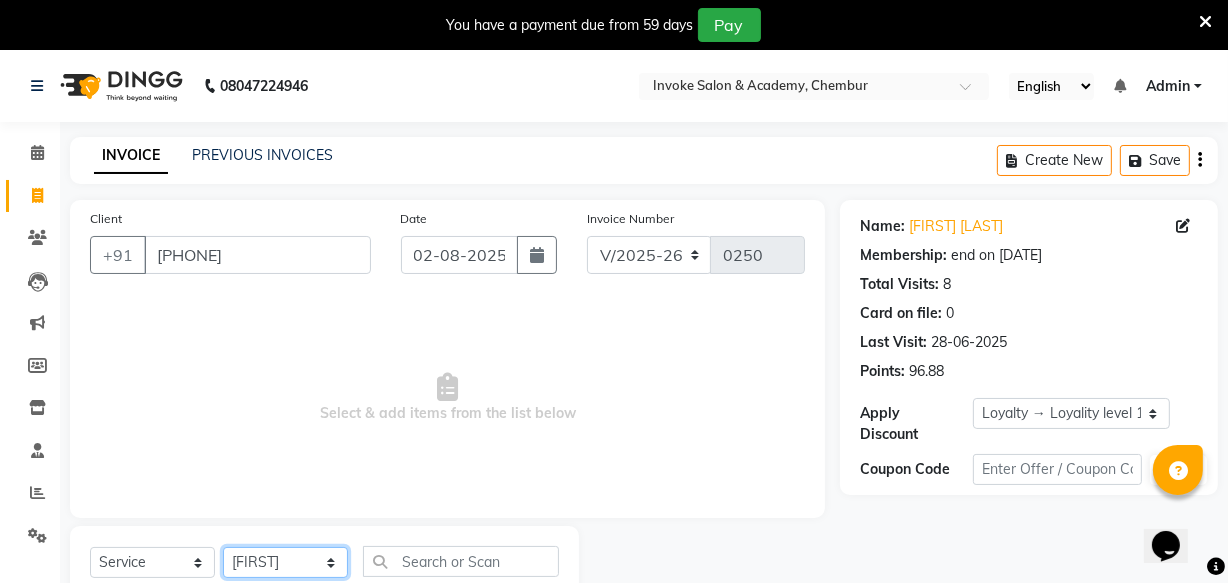 click on "Select Stylist [FIRST]  [FIRST] [FIRST] [FIRST]" 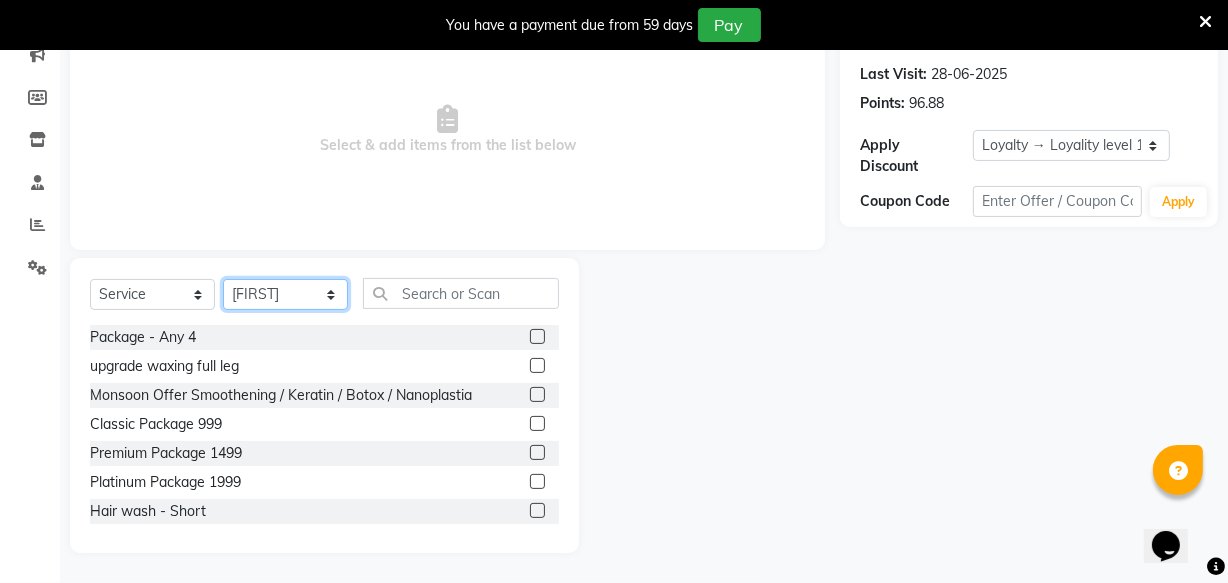 scroll, scrollTop: 269, scrollLeft: 0, axis: vertical 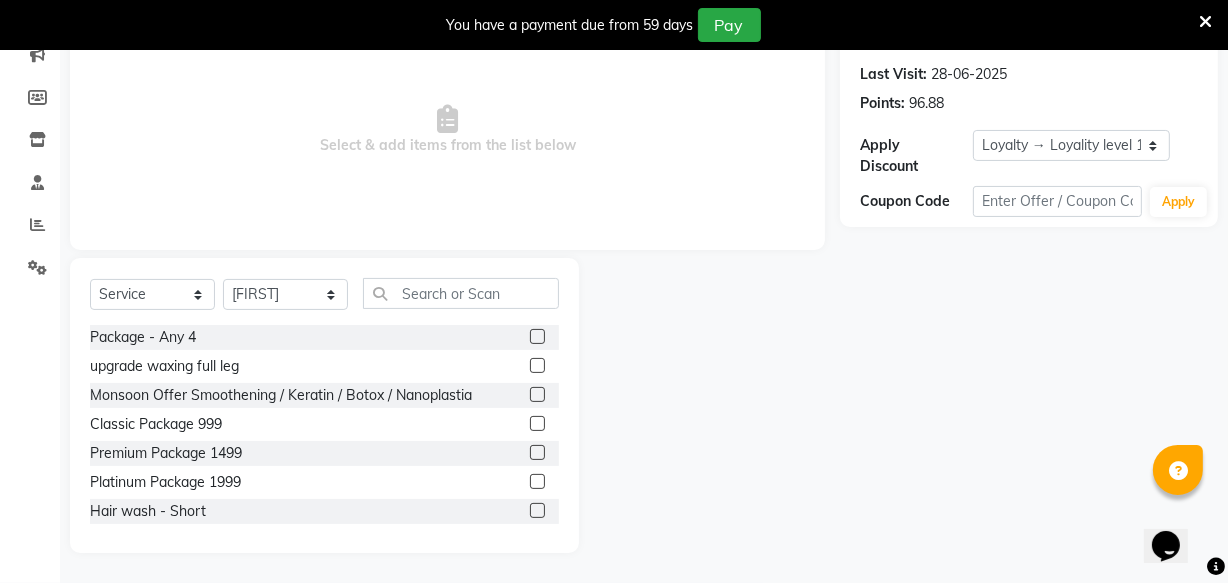 click 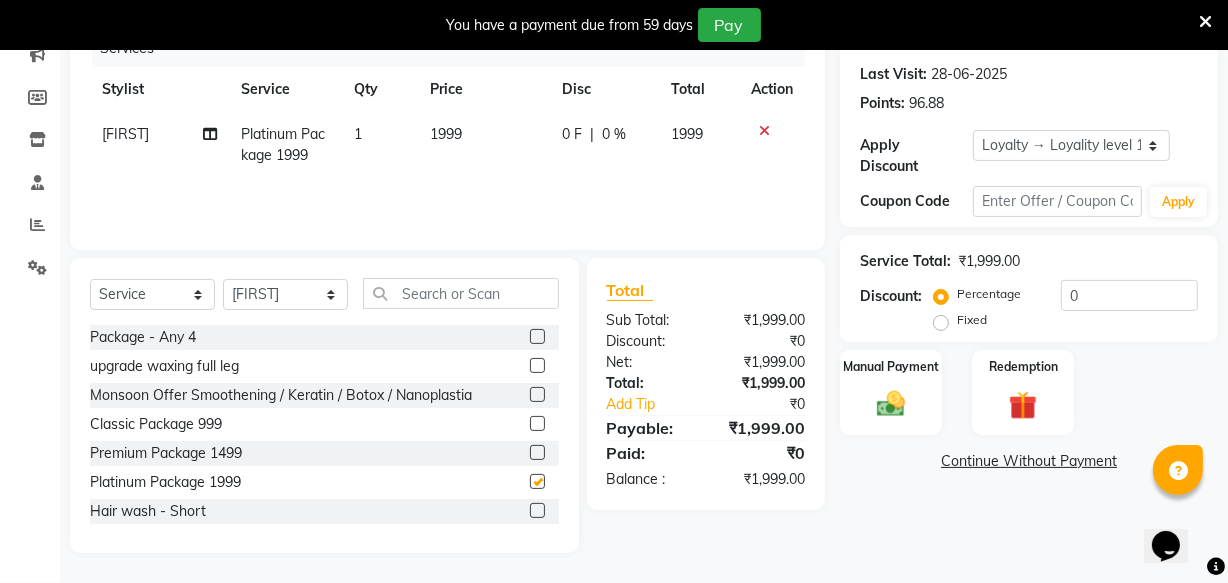 checkbox on "false" 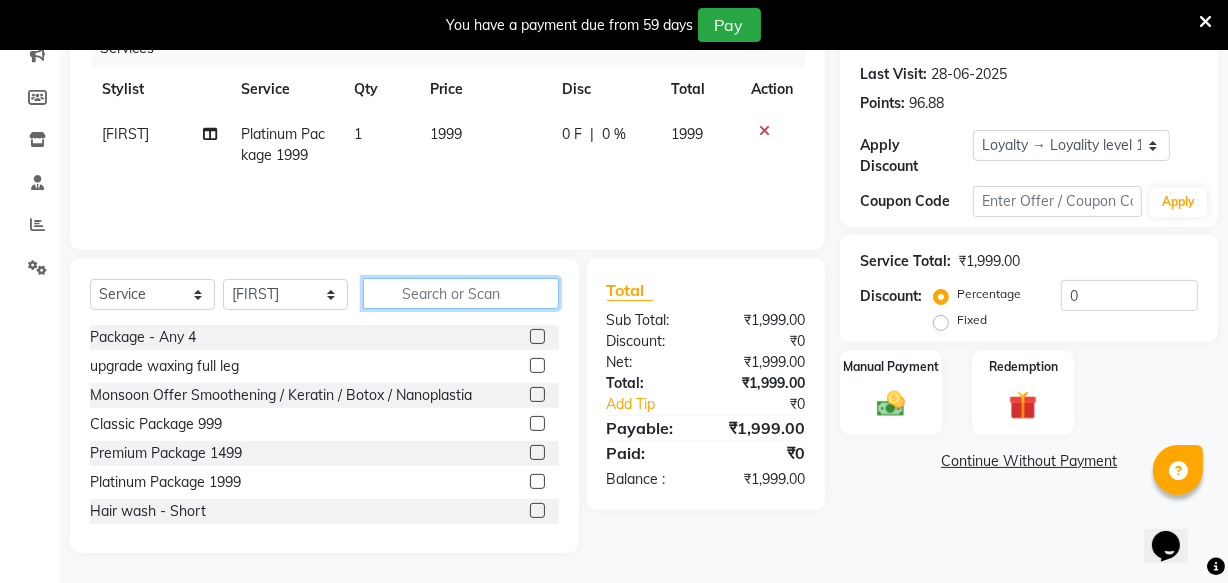click 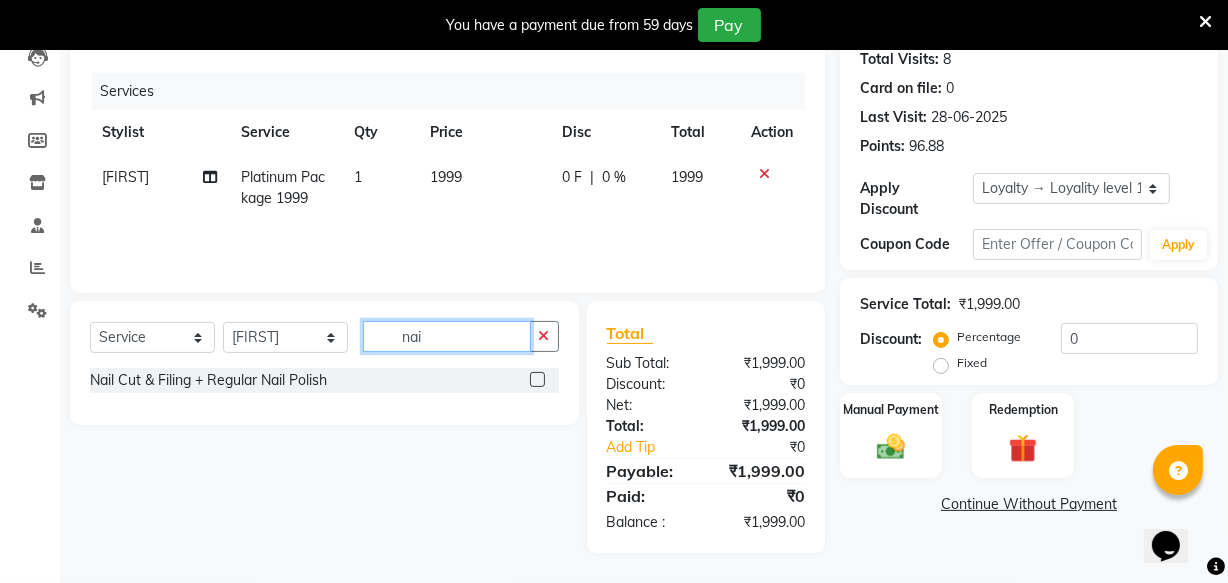 scroll, scrollTop: 225, scrollLeft: 0, axis: vertical 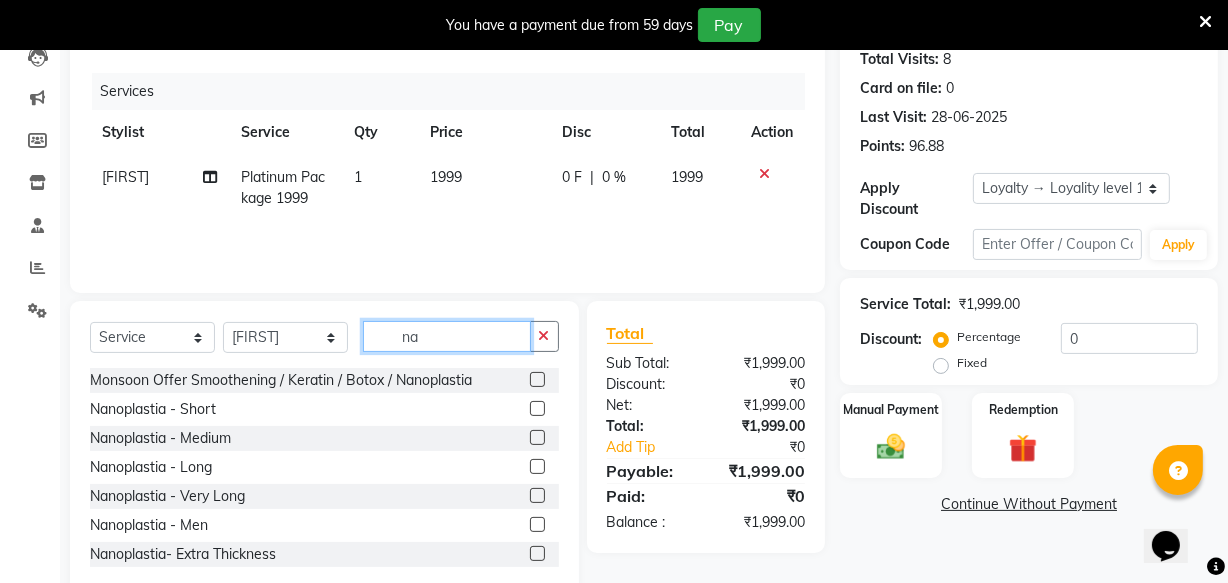 type on "n" 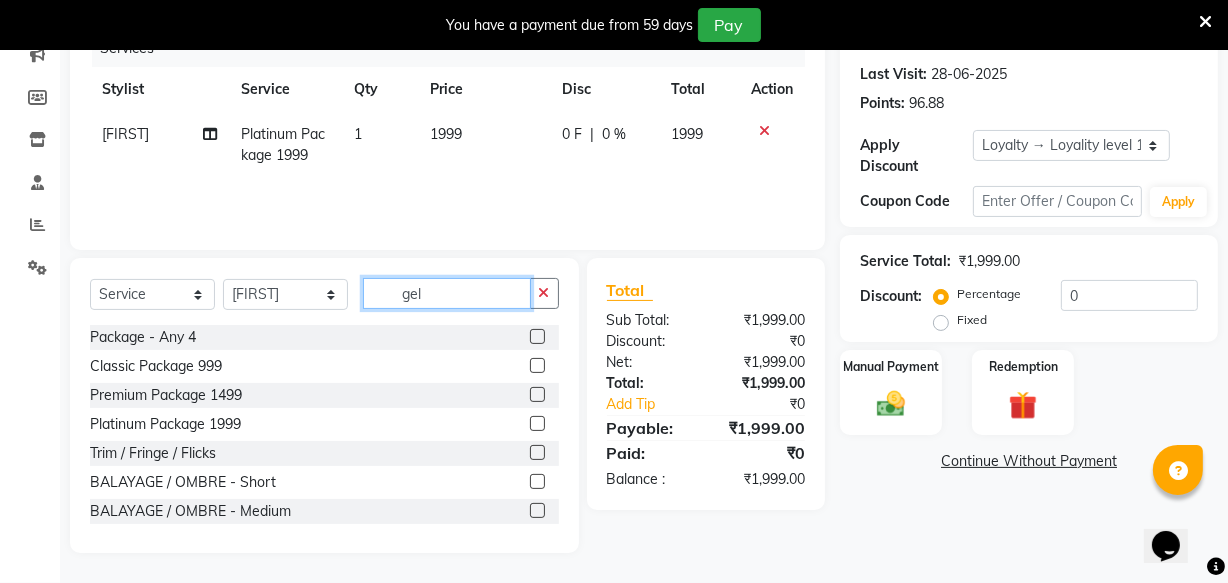 scroll, scrollTop: 225, scrollLeft: 0, axis: vertical 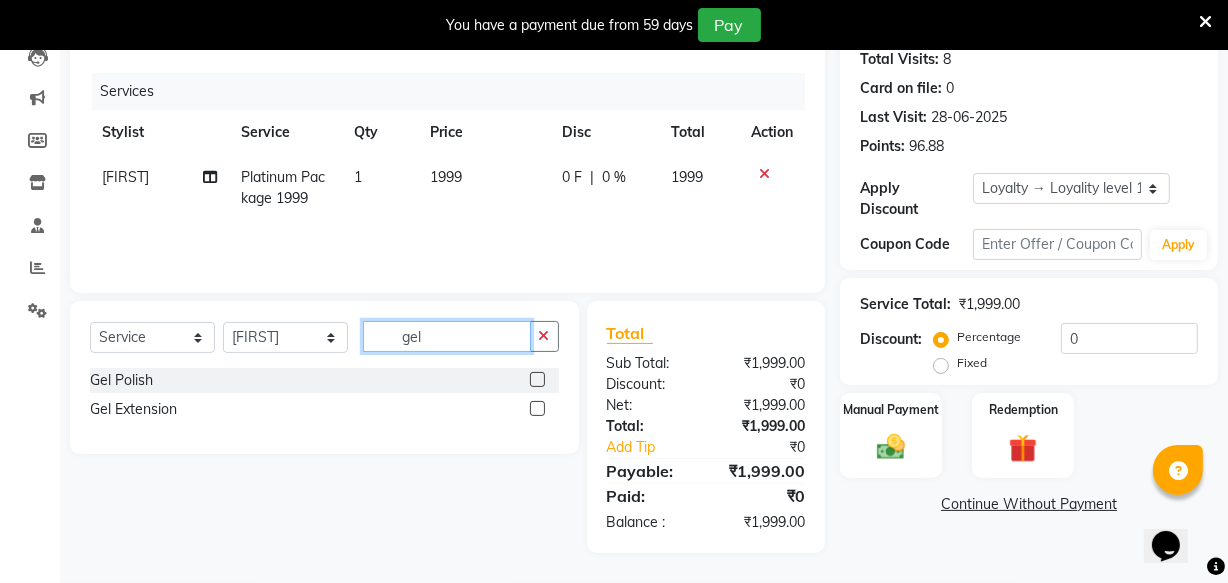 type on "gel" 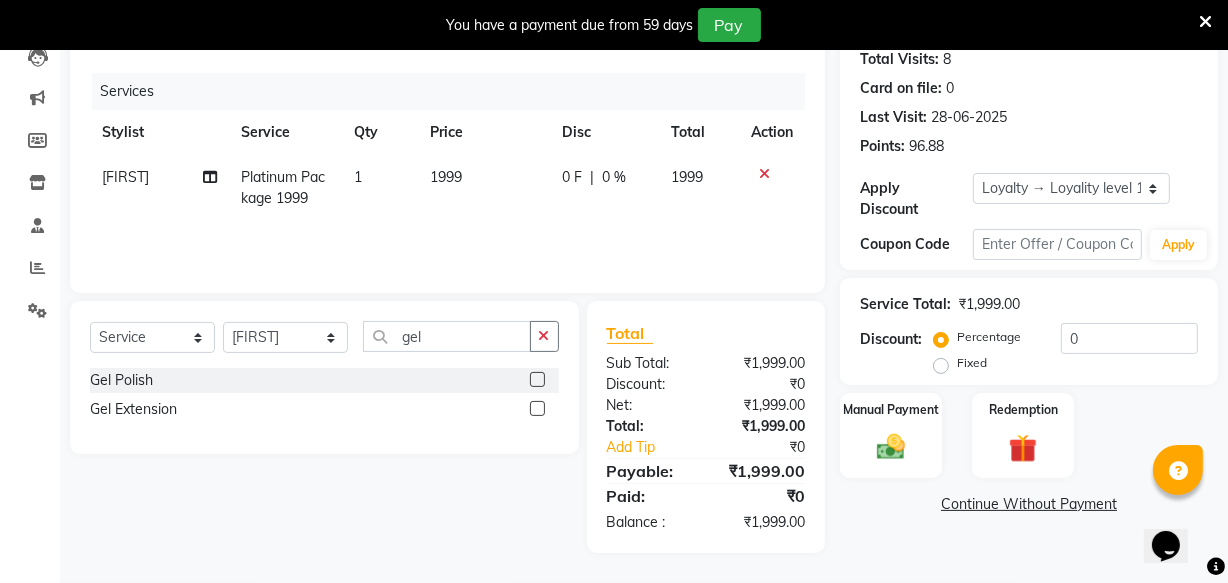 click 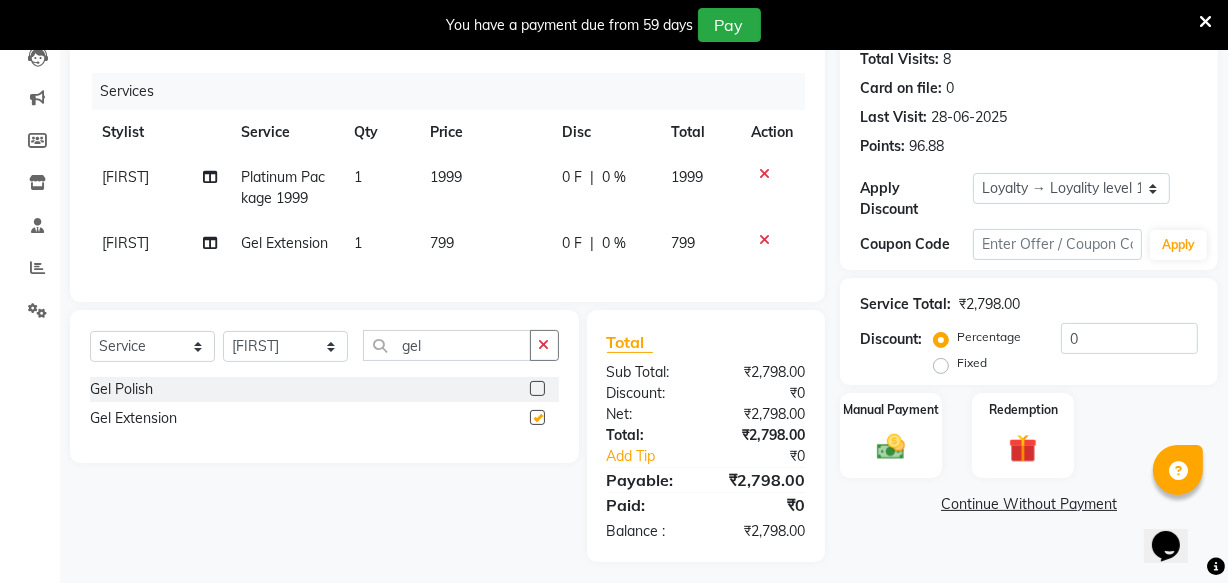 checkbox on "false" 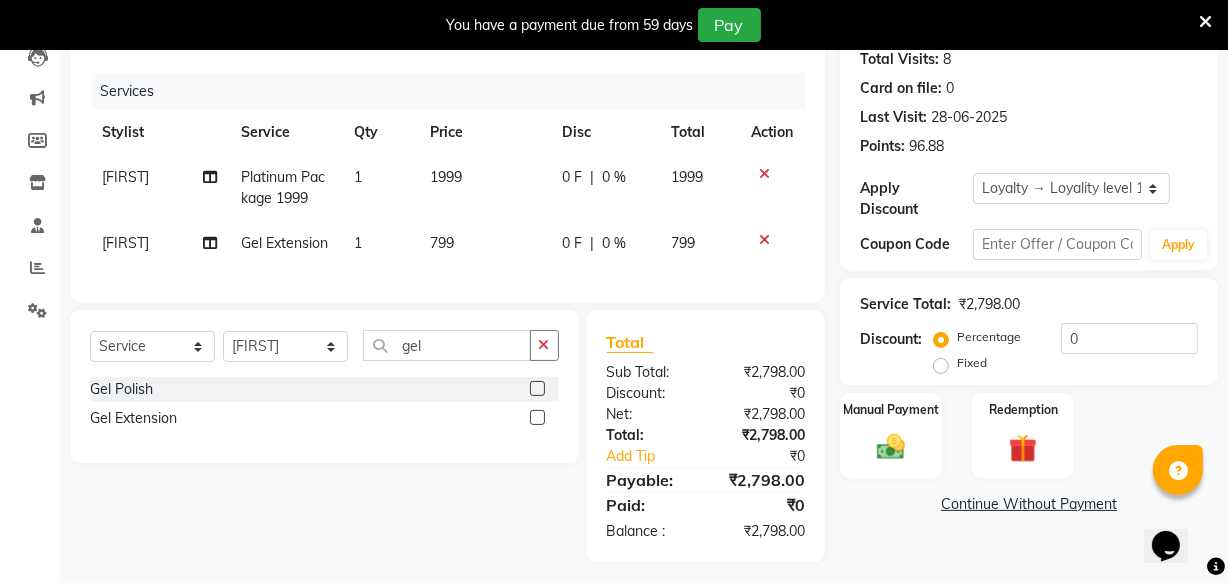 click 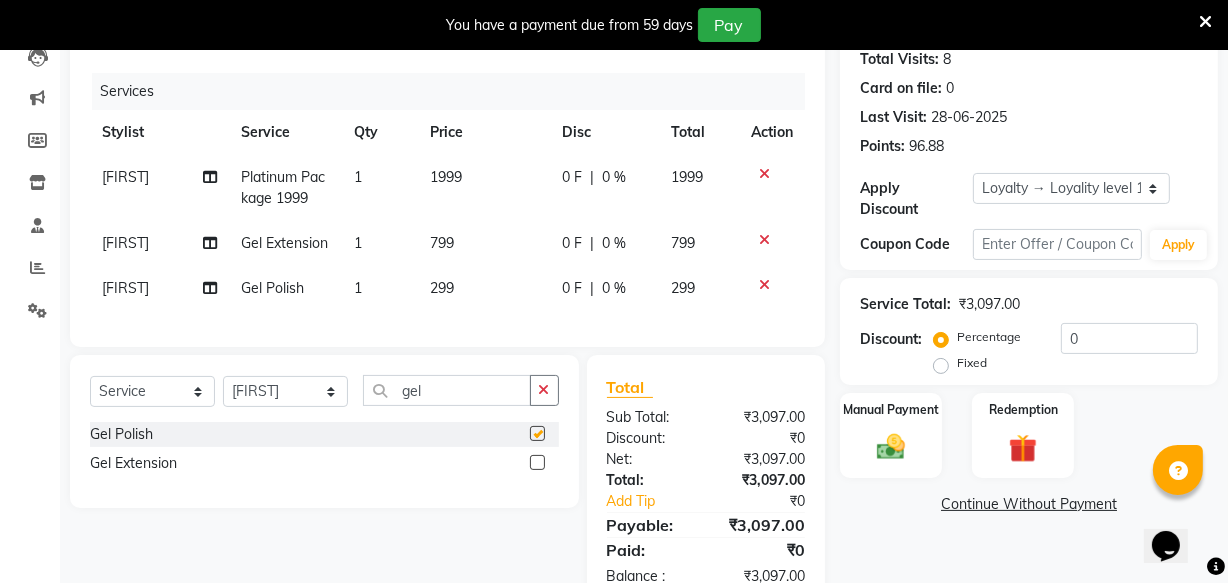 checkbox on "false" 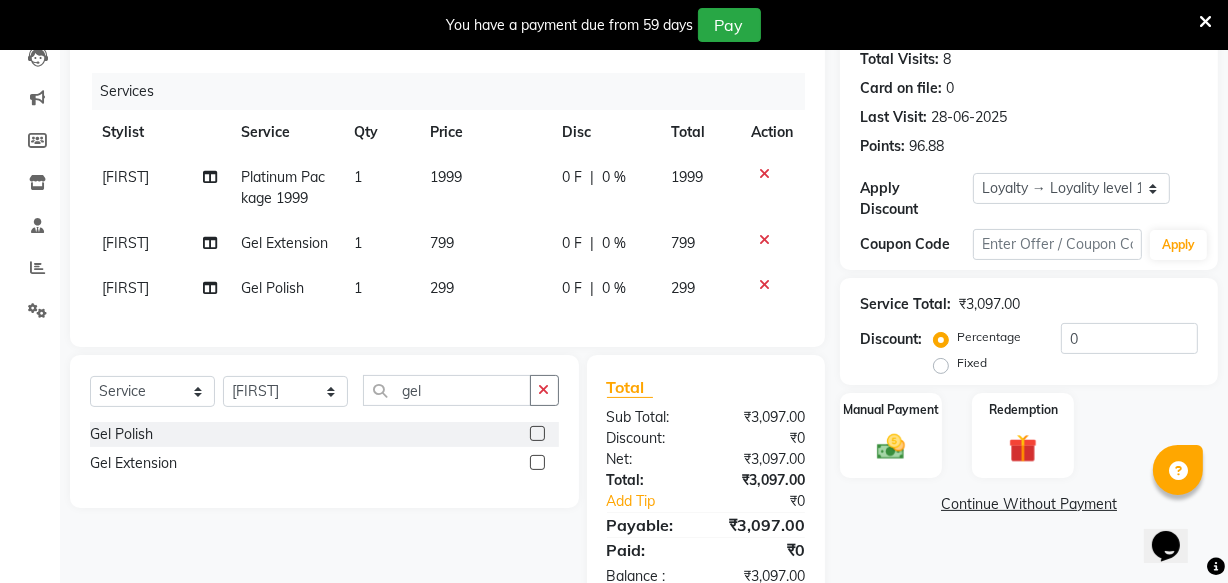 click 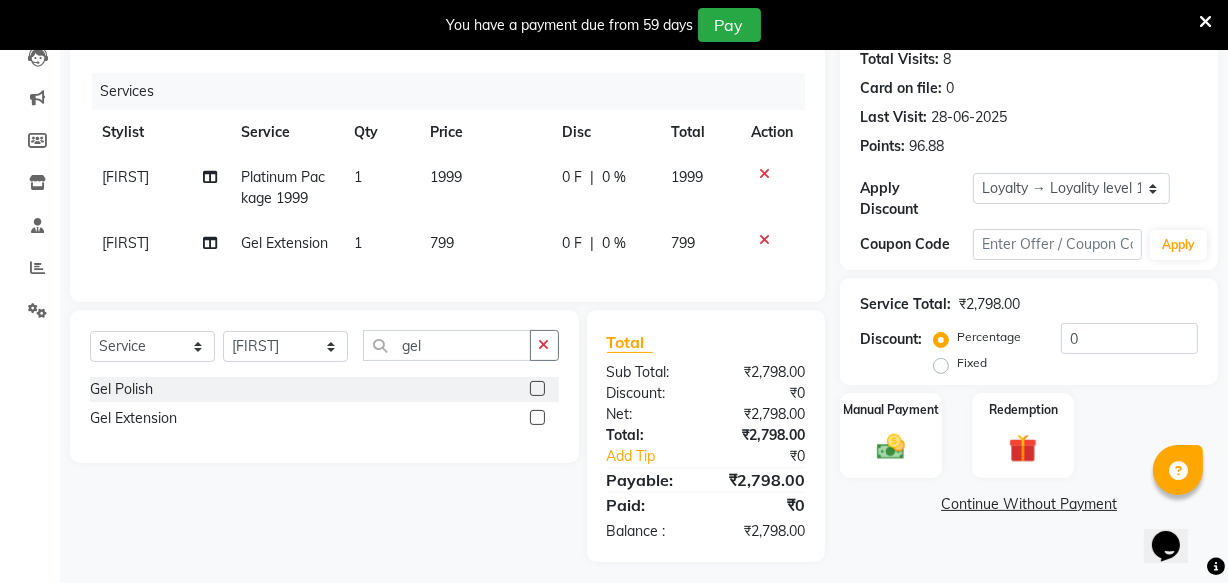 click on "1" 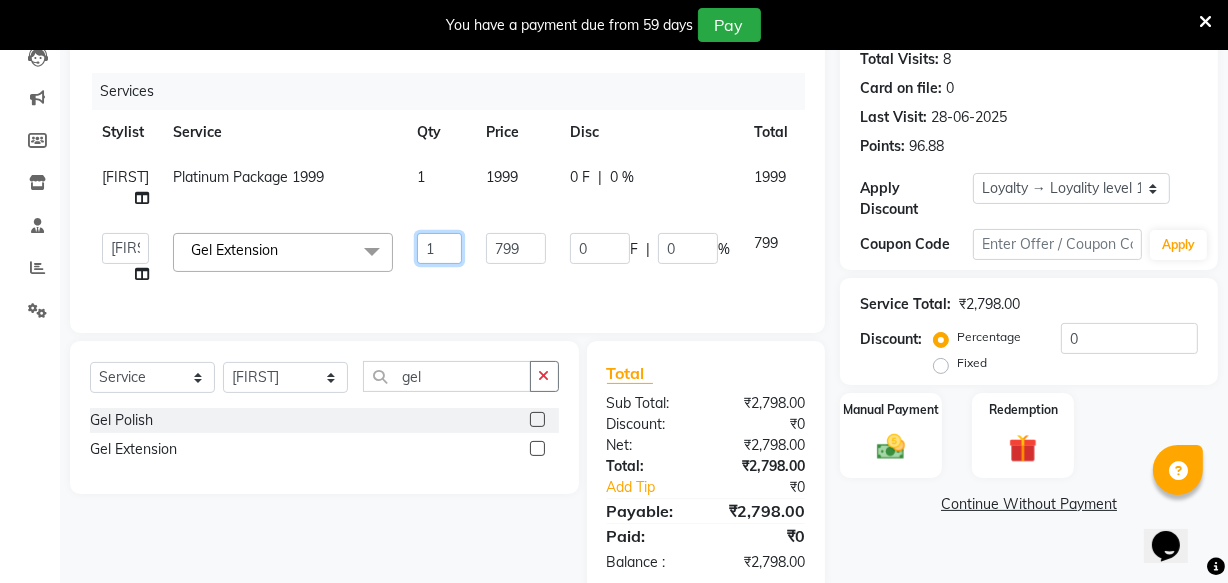 click on "1" 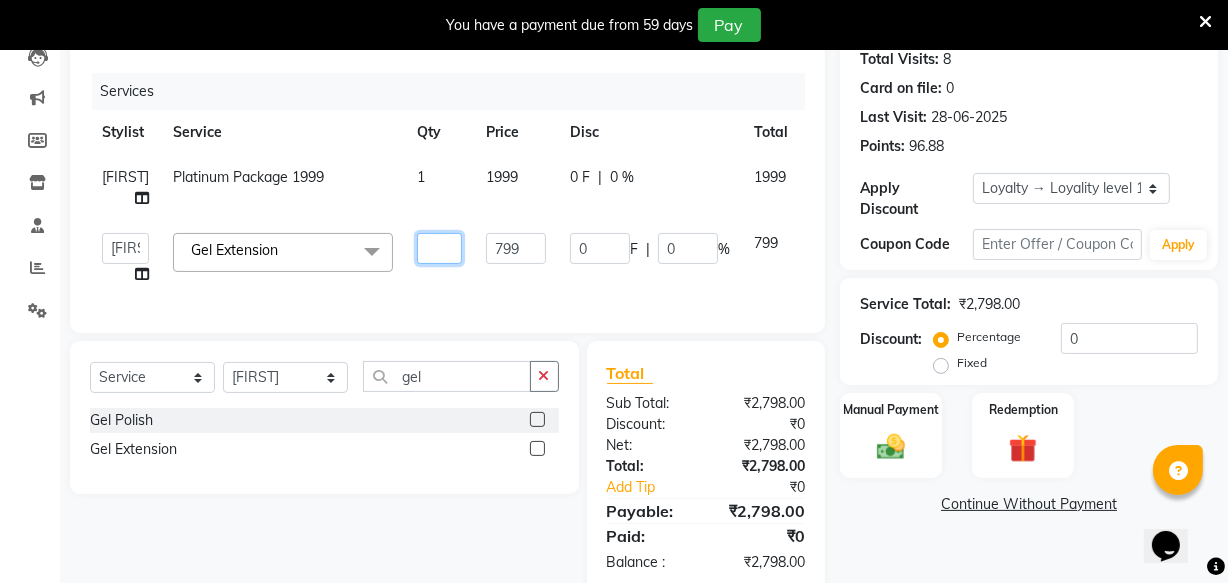 type on "2" 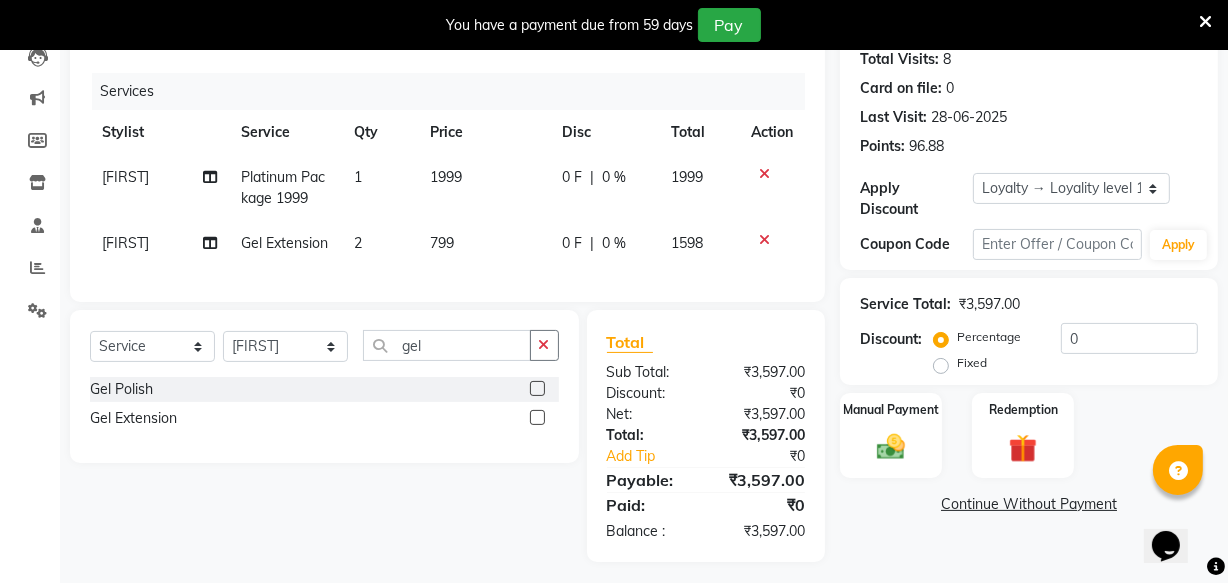 click on "Client +[COUNTRY_CODE] [PHONE] Date [DATE] Invoice Number [INV_NUM] [INV_NUM_YEAR] [INV_NUM_YEAR_RANGE] [INV_NUM_SEQ] Services Stylist Service Qty Price Disc Total Action [SERVICE_NAME] [SERVICE_NAME] [PRICE] [QUANTITY] [PRICE] [DISCOUNT] [TOTAL] [ACTION] [SERVICE_NAME] [SERVICE_NAME] [PRICE] [QUANTITY] [PRICE] [DISCOUNT] [TOTAL]" 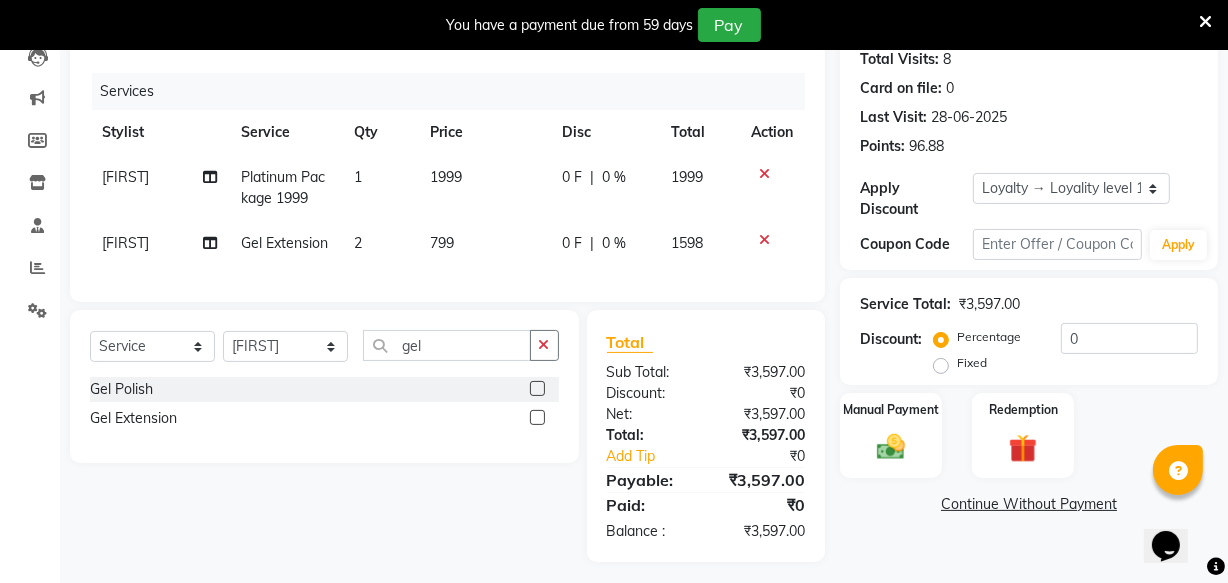 click on "0 %" 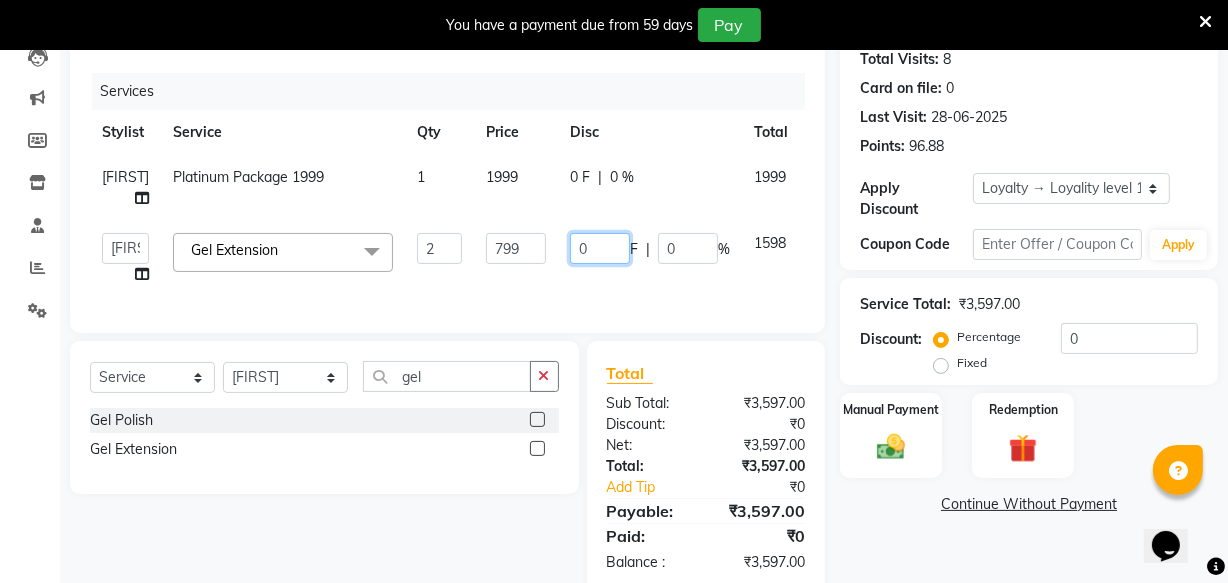 click on "0" 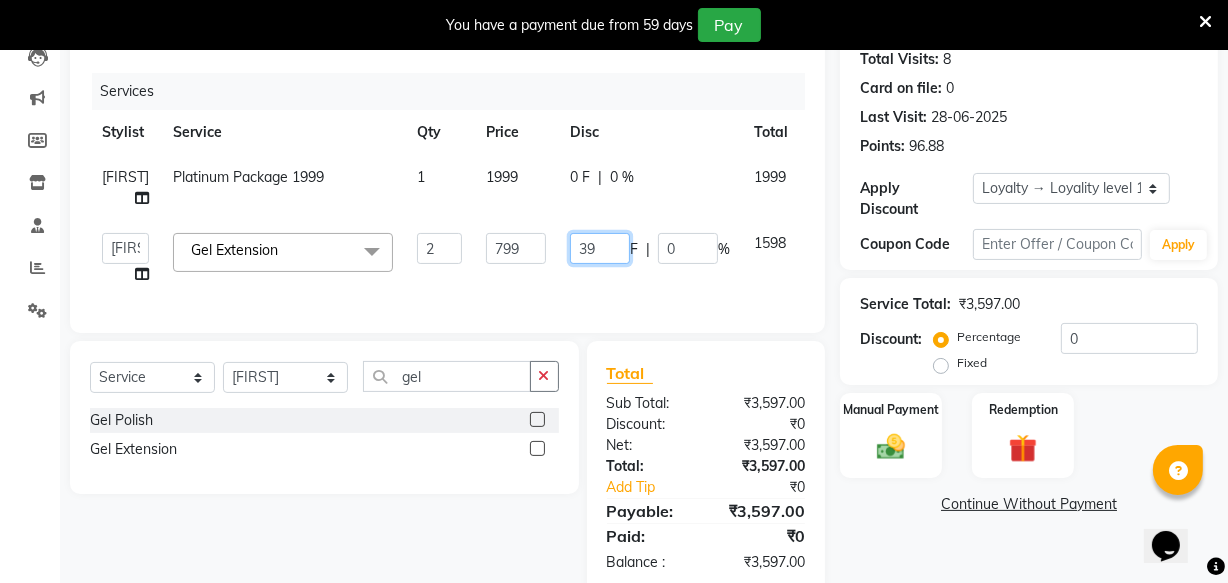 type on "398" 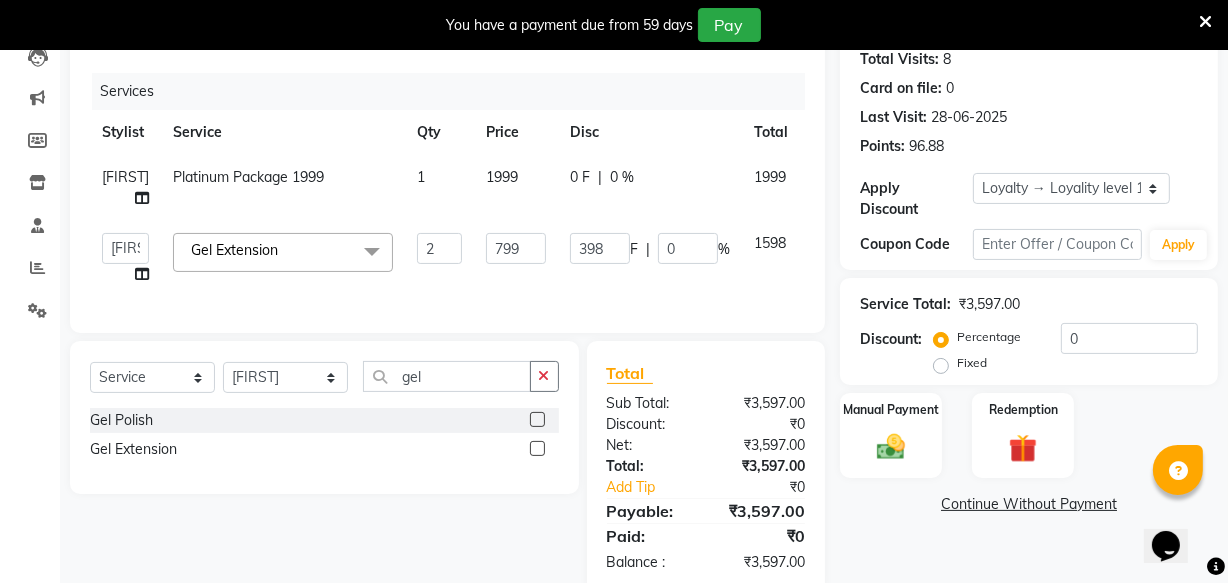 click on "398 F | 0 %" 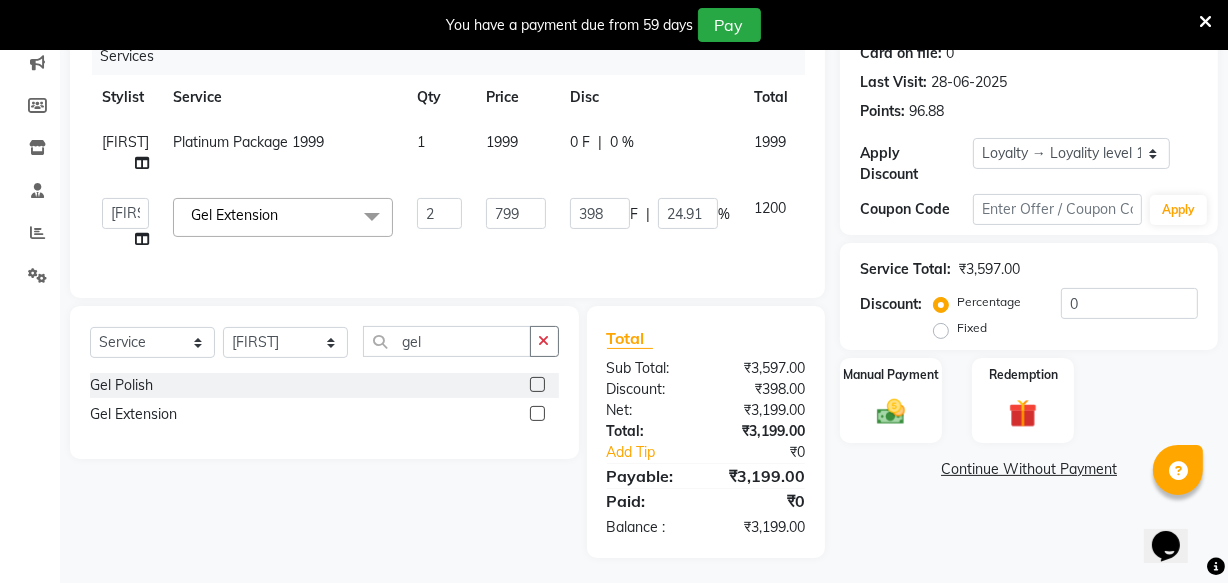 scroll, scrollTop: 279, scrollLeft: 0, axis: vertical 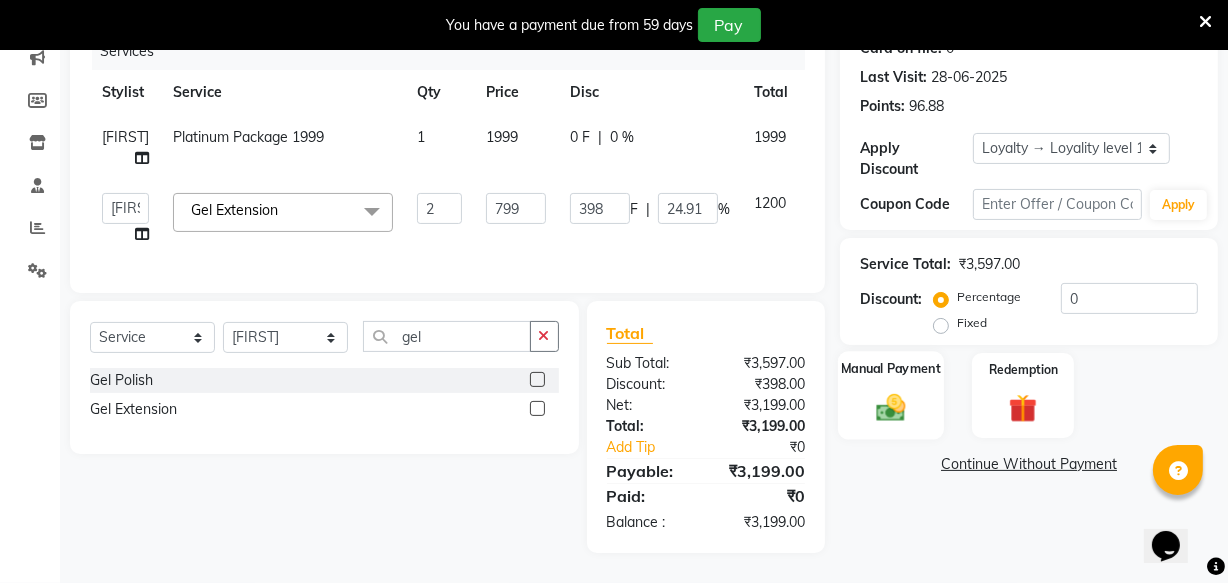 click 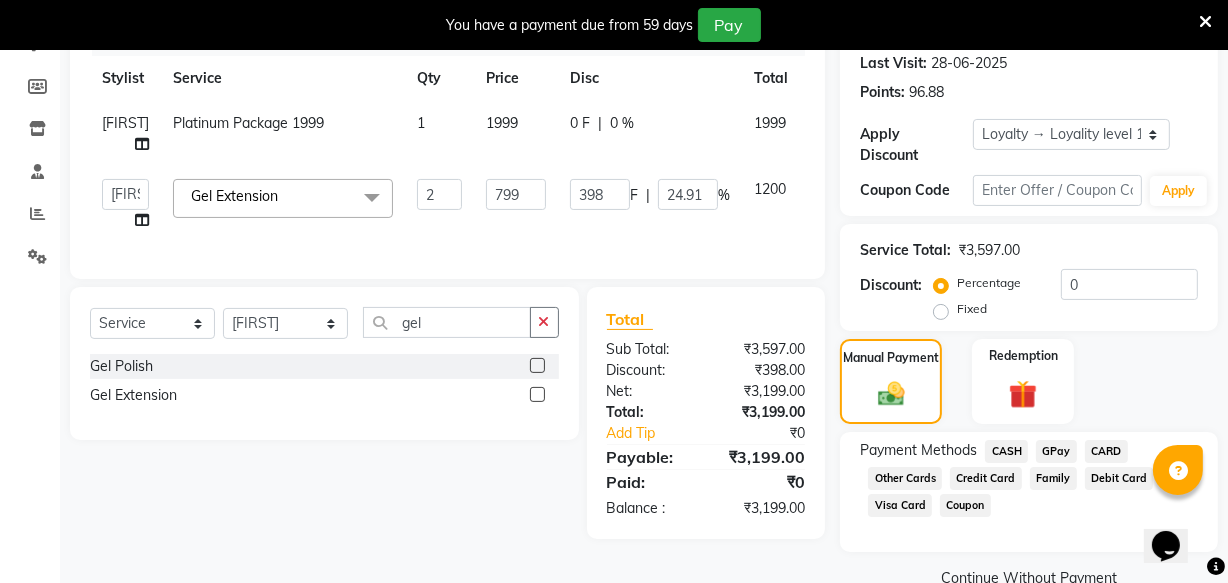 click on "GPay" 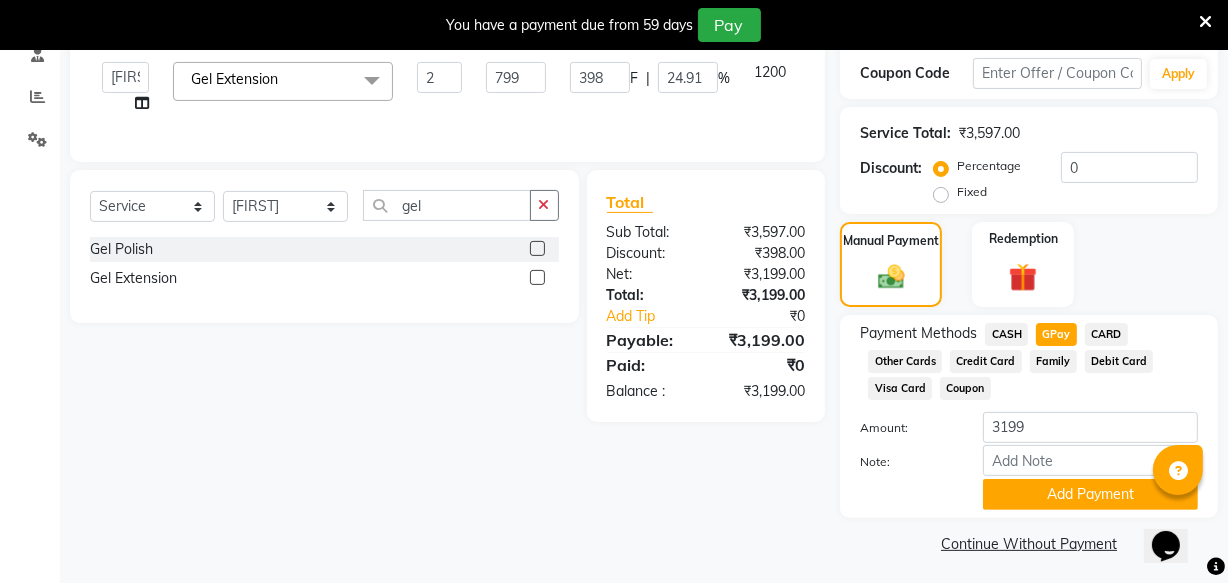 scroll, scrollTop: 402, scrollLeft: 0, axis: vertical 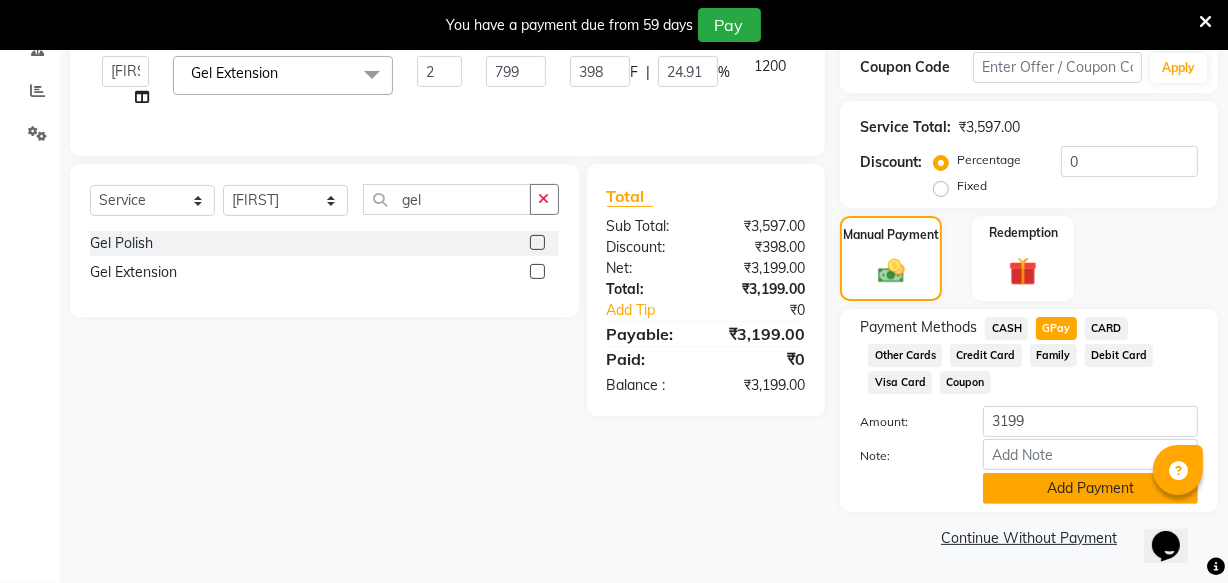 click on "Add Payment" 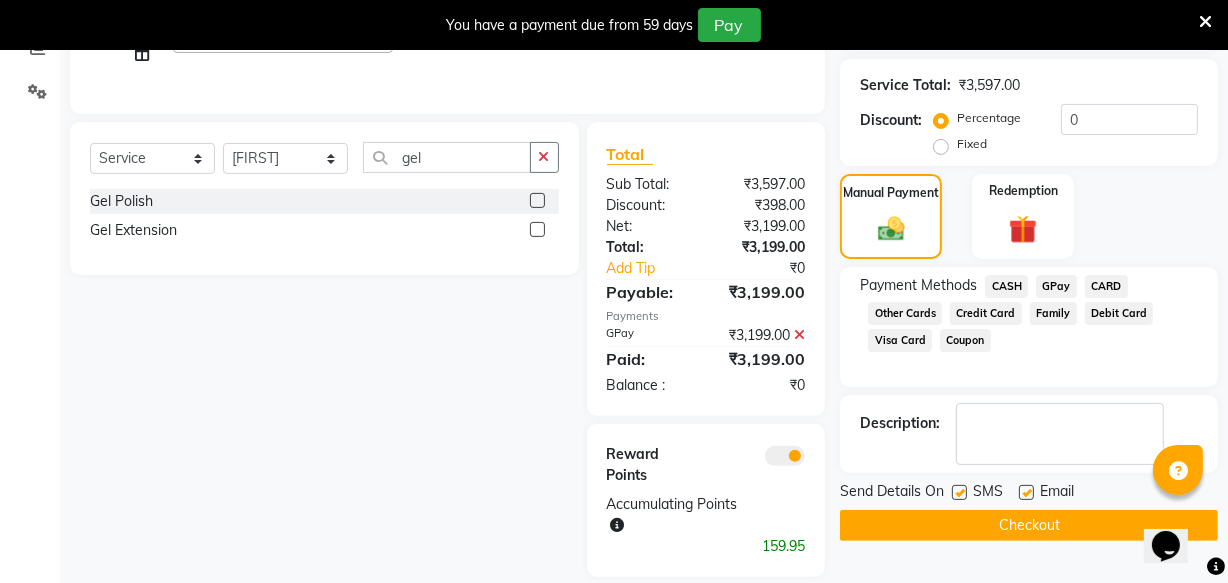 scroll, scrollTop: 481, scrollLeft: 0, axis: vertical 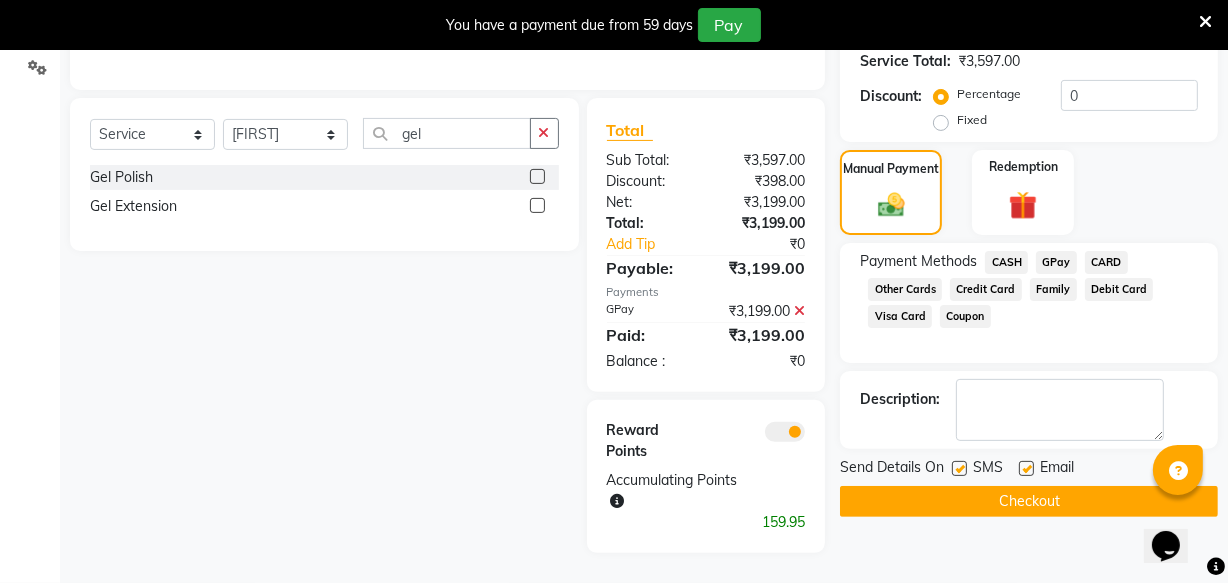 click on "Checkout" 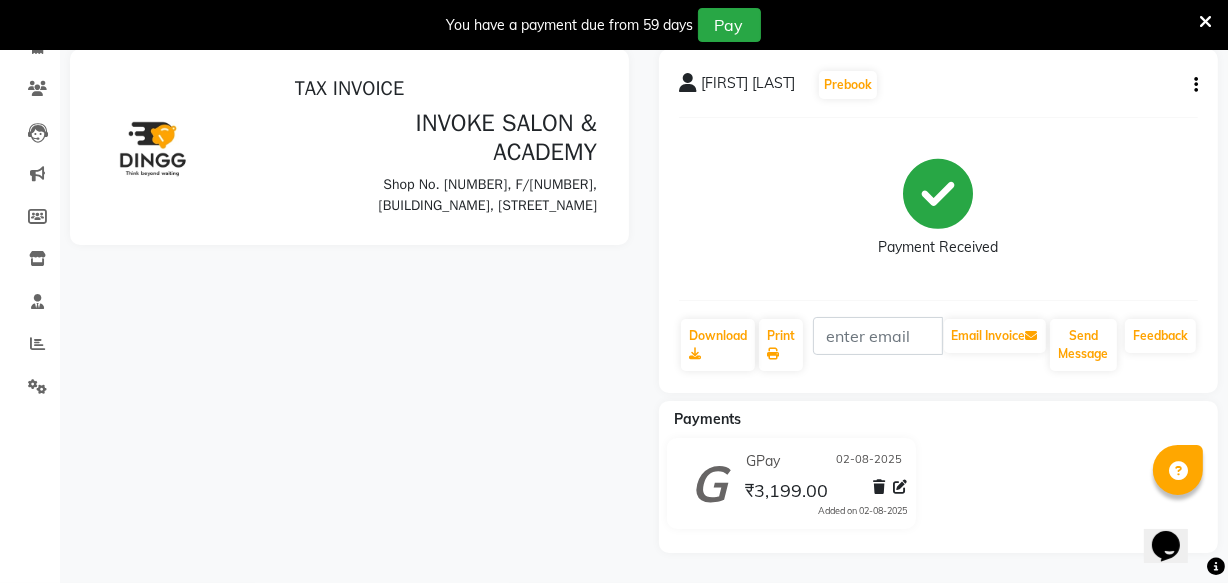 scroll, scrollTop: 0, scrollLeft: 0, axis: both 